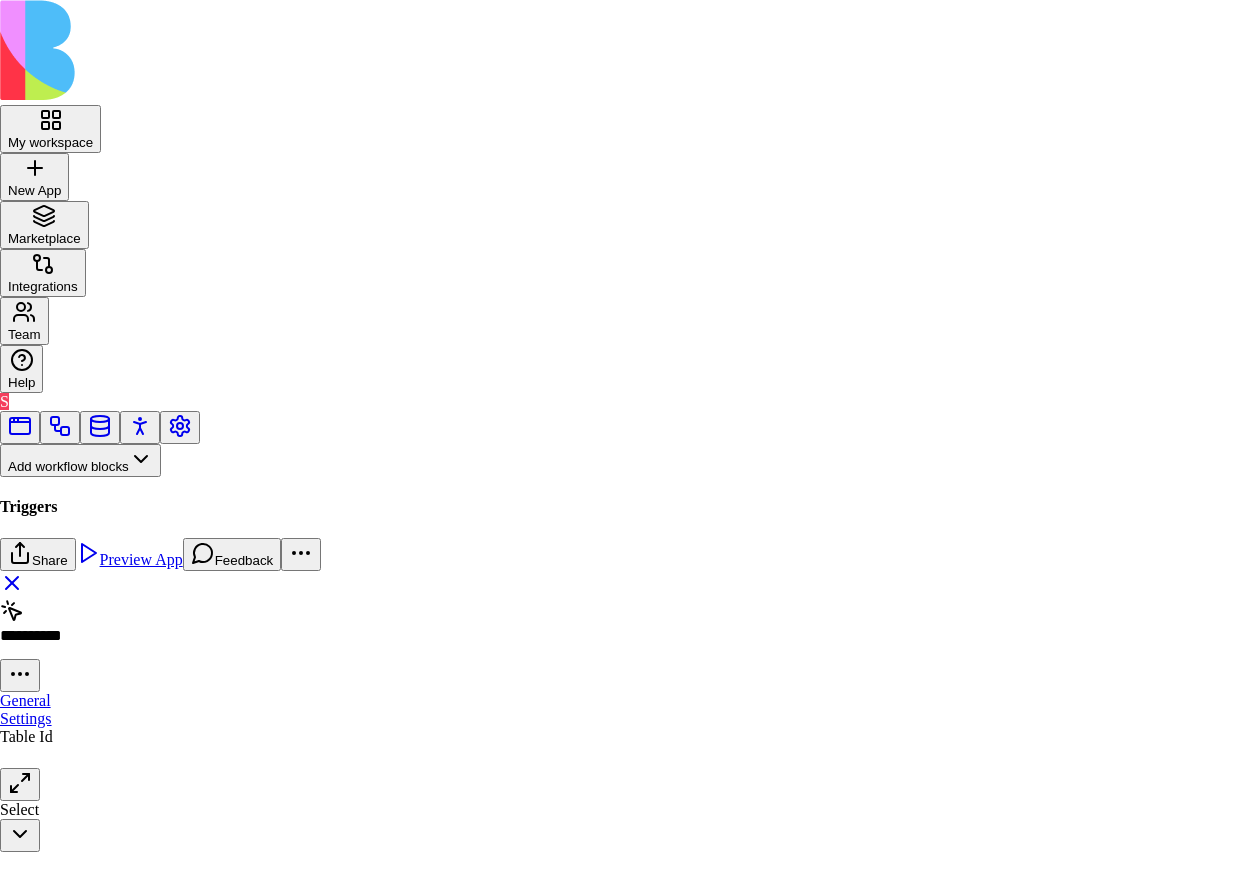 scroll, scrollTop: 0, scrollLeft: 0, axis: both 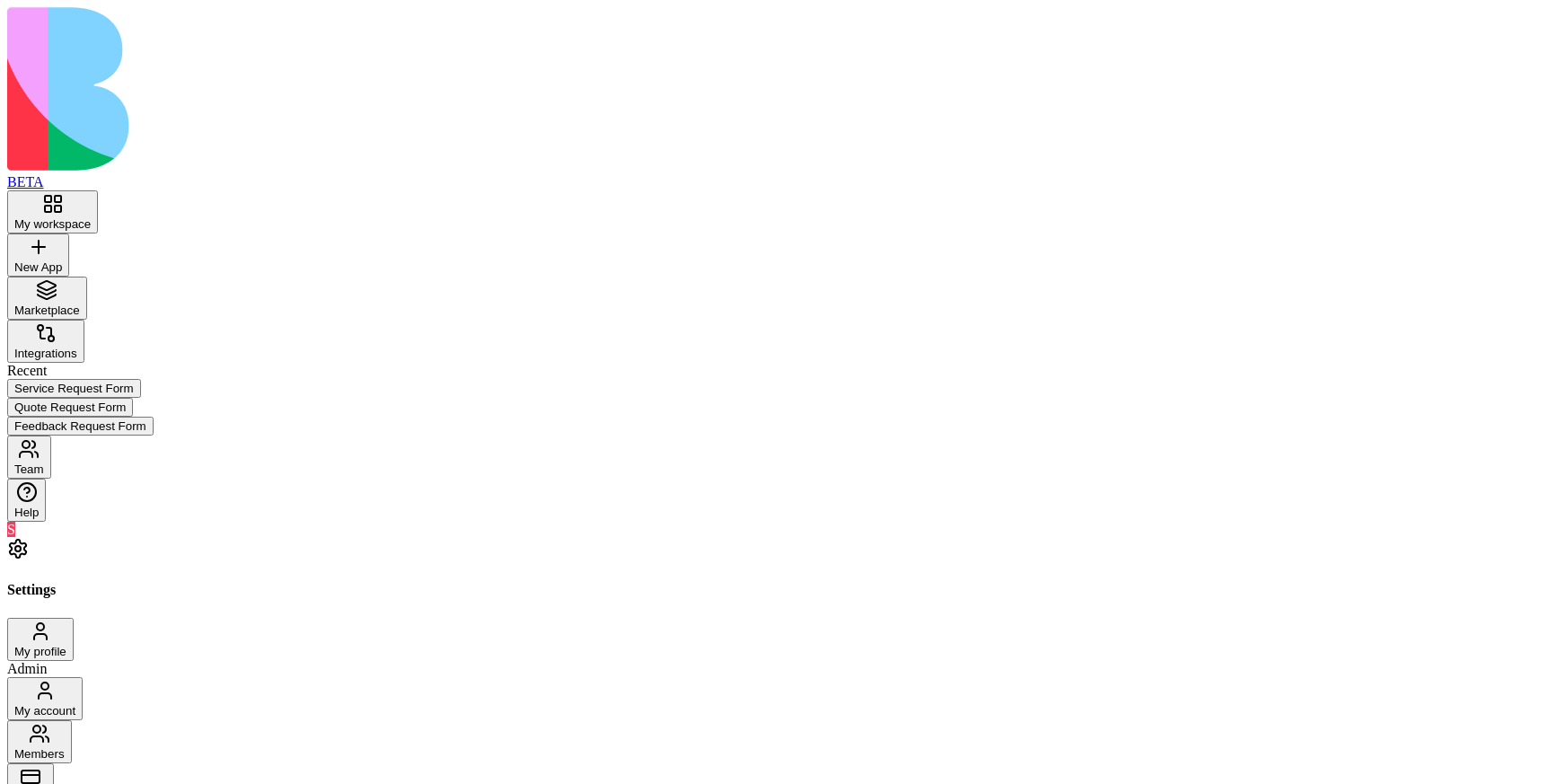 click on "My workspace" at bounding box center [52, 224] 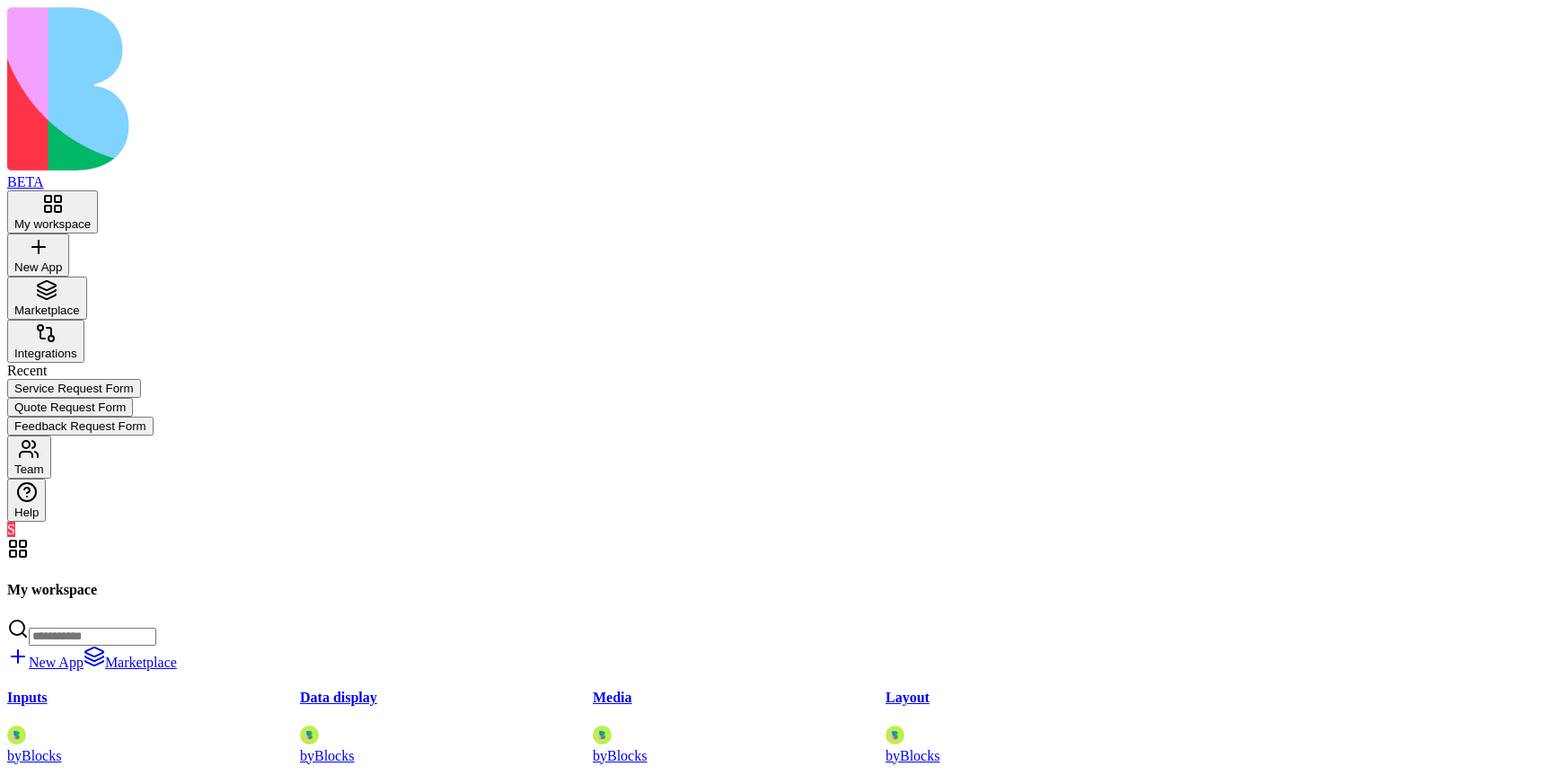 click at bounding box center [93, 637] 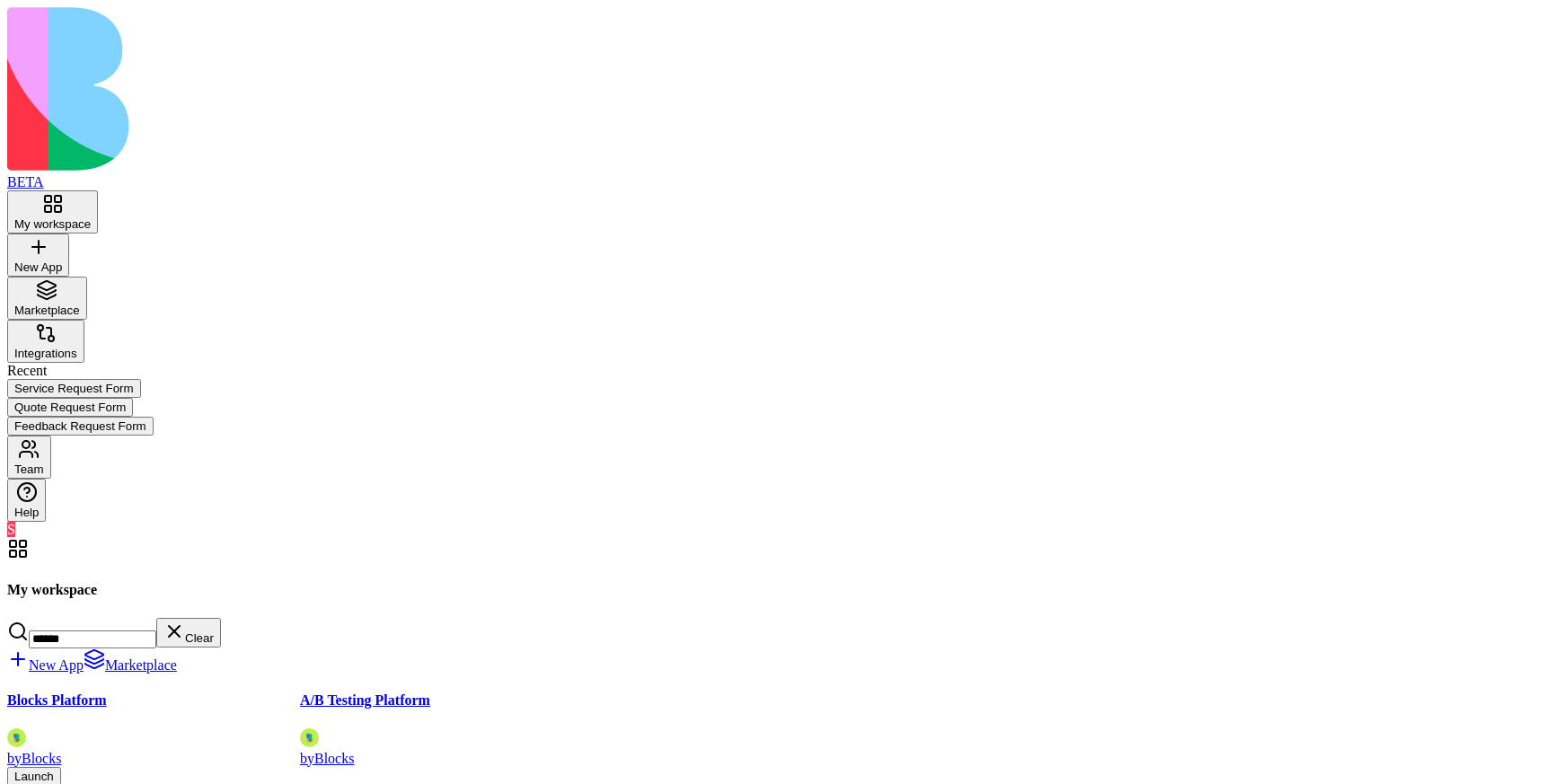 type on "******" 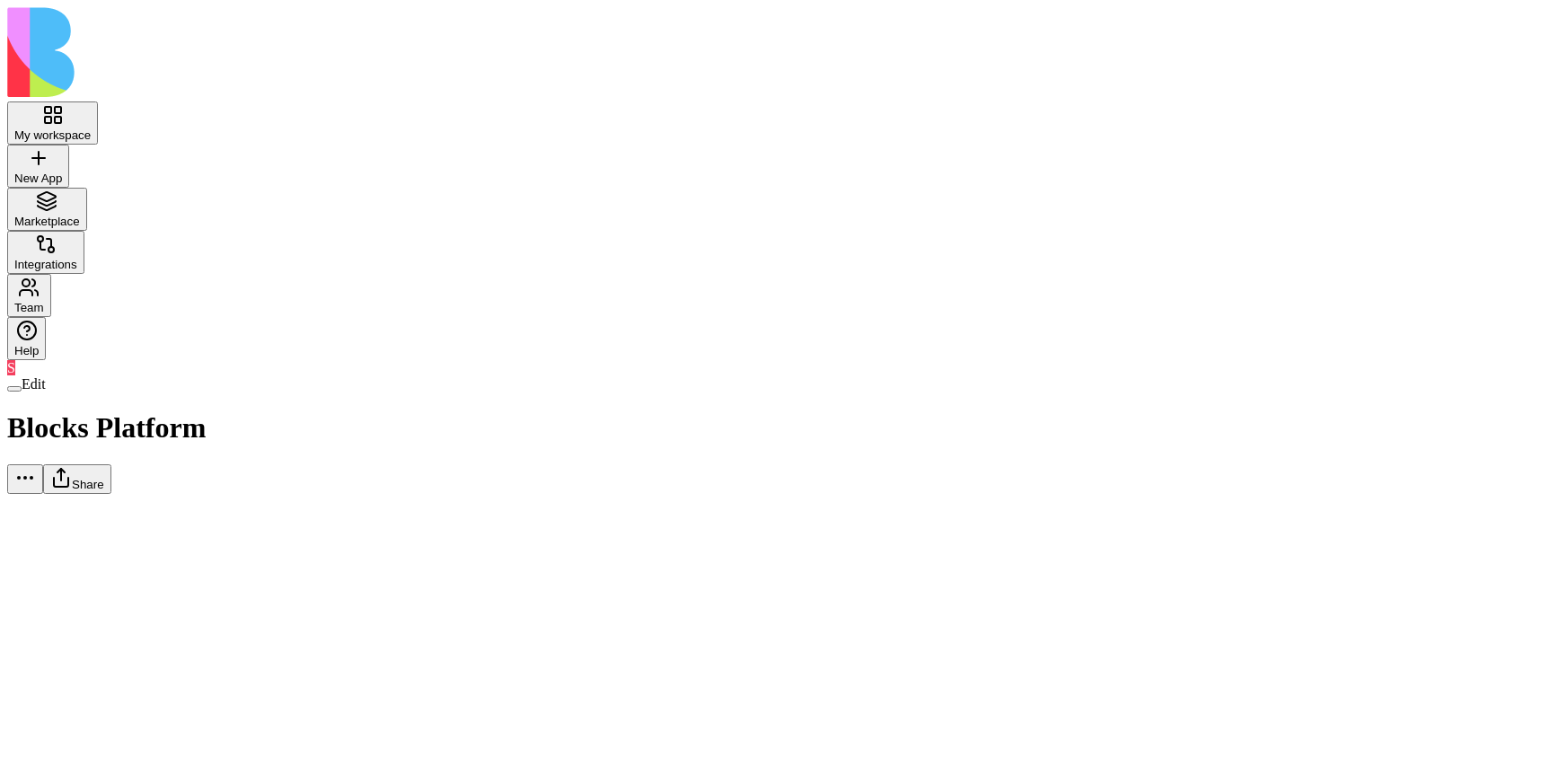 click on "My workspace New App
To pick up a draggable item, press the space bar.
While dragging, use the arrow keys to move the item.
Press space again to drop the item in its new position, or press escape to cancel.
Marketplace Integrations Team Help S Edit Blocks Platform Share Processing your request . . ." at bounding box center (776, 1044) 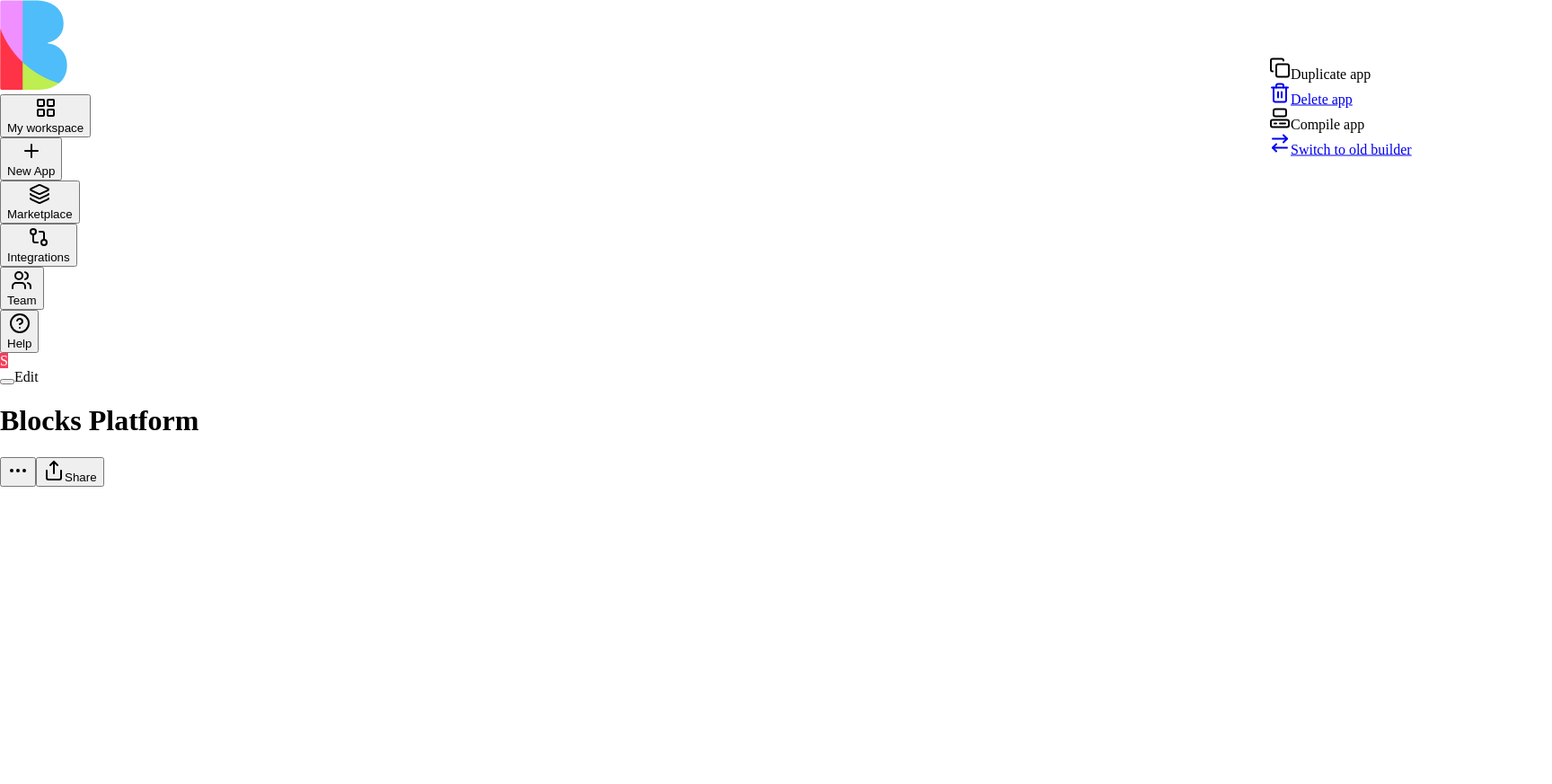 click on "Switch to old builder" at bounding box center (1351, 149) 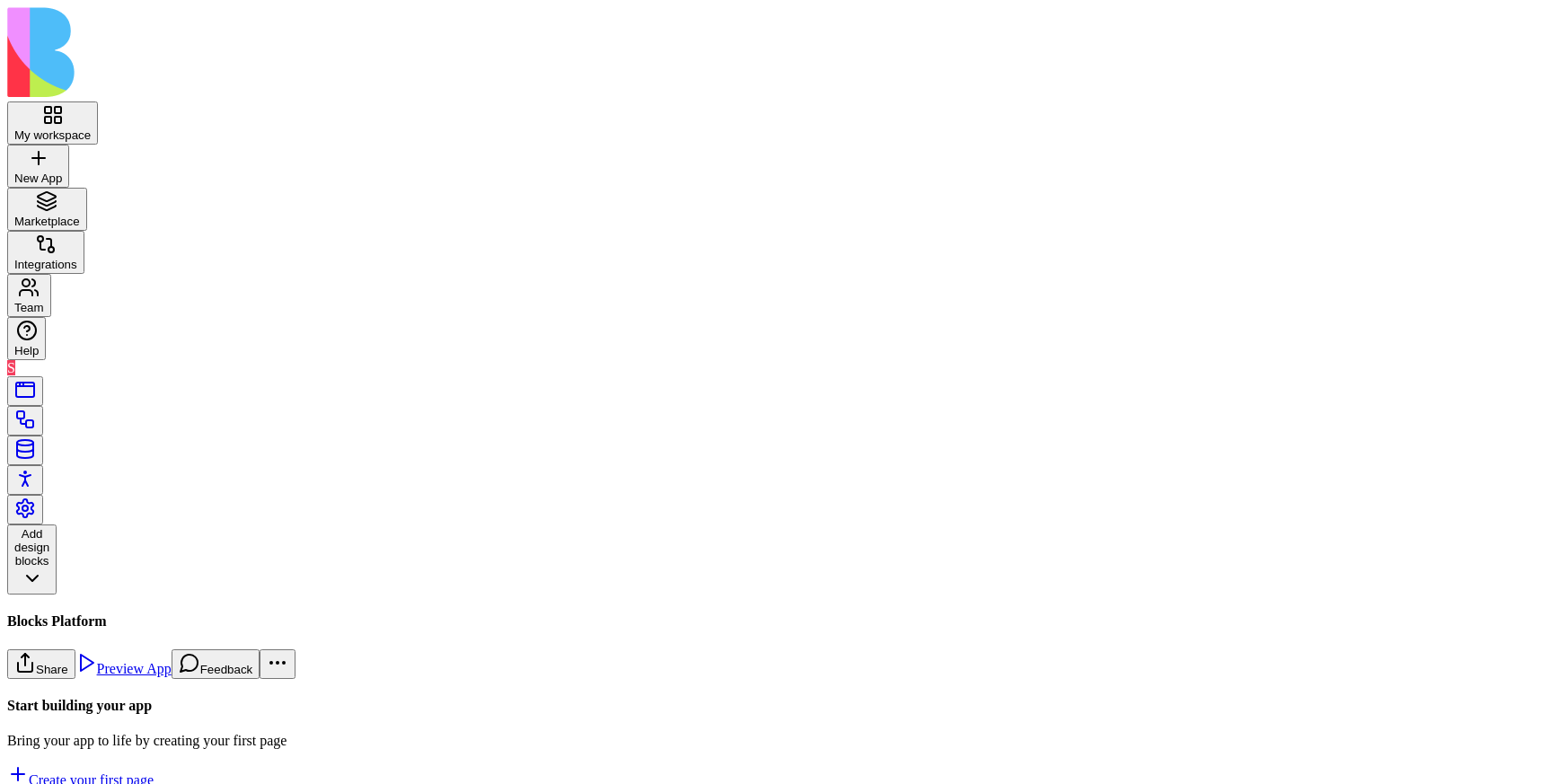 scroll, scrollTop: 0, scrollLeft: 0, axis: both 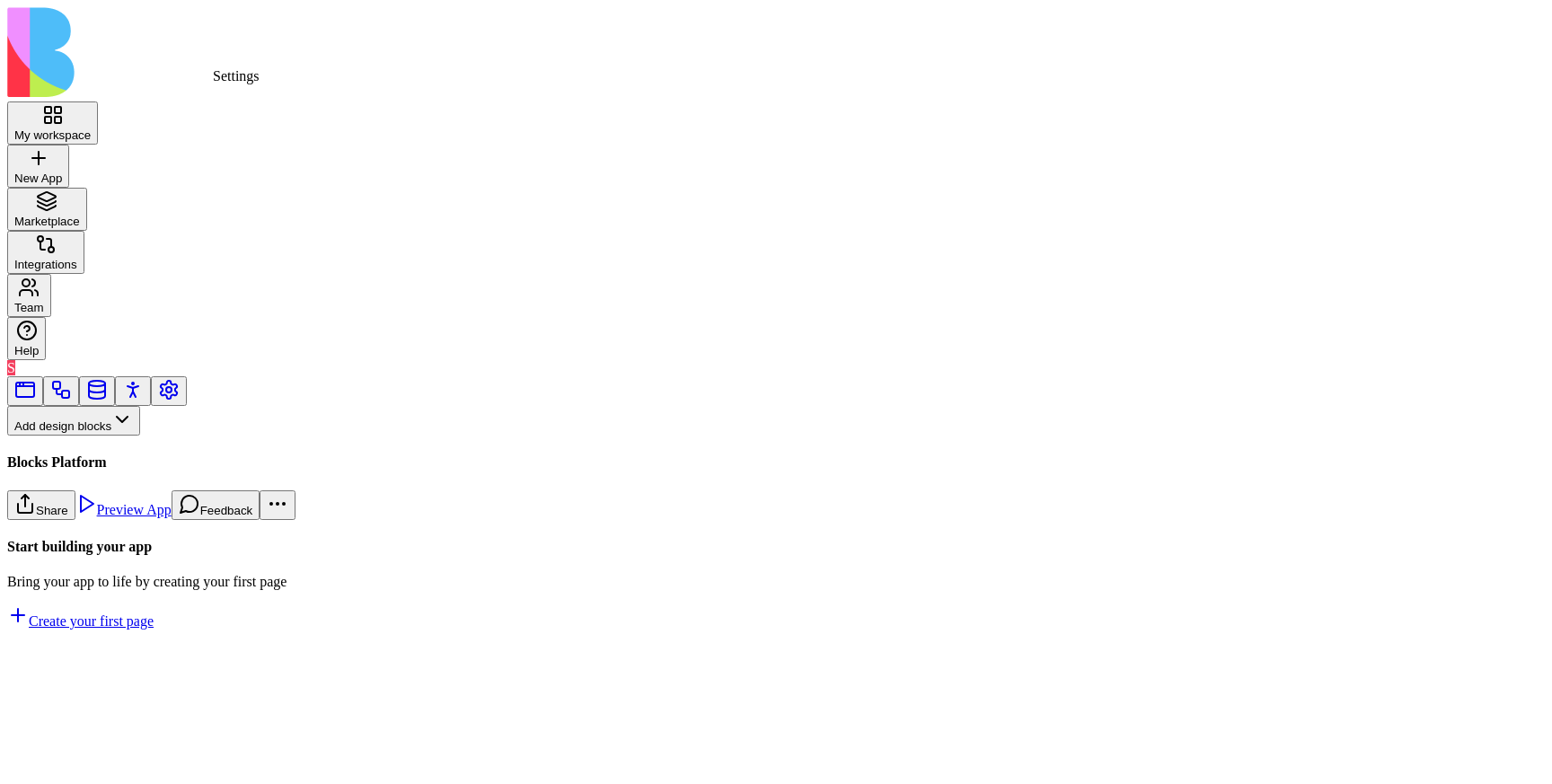 click at bounding box center (169, 396) 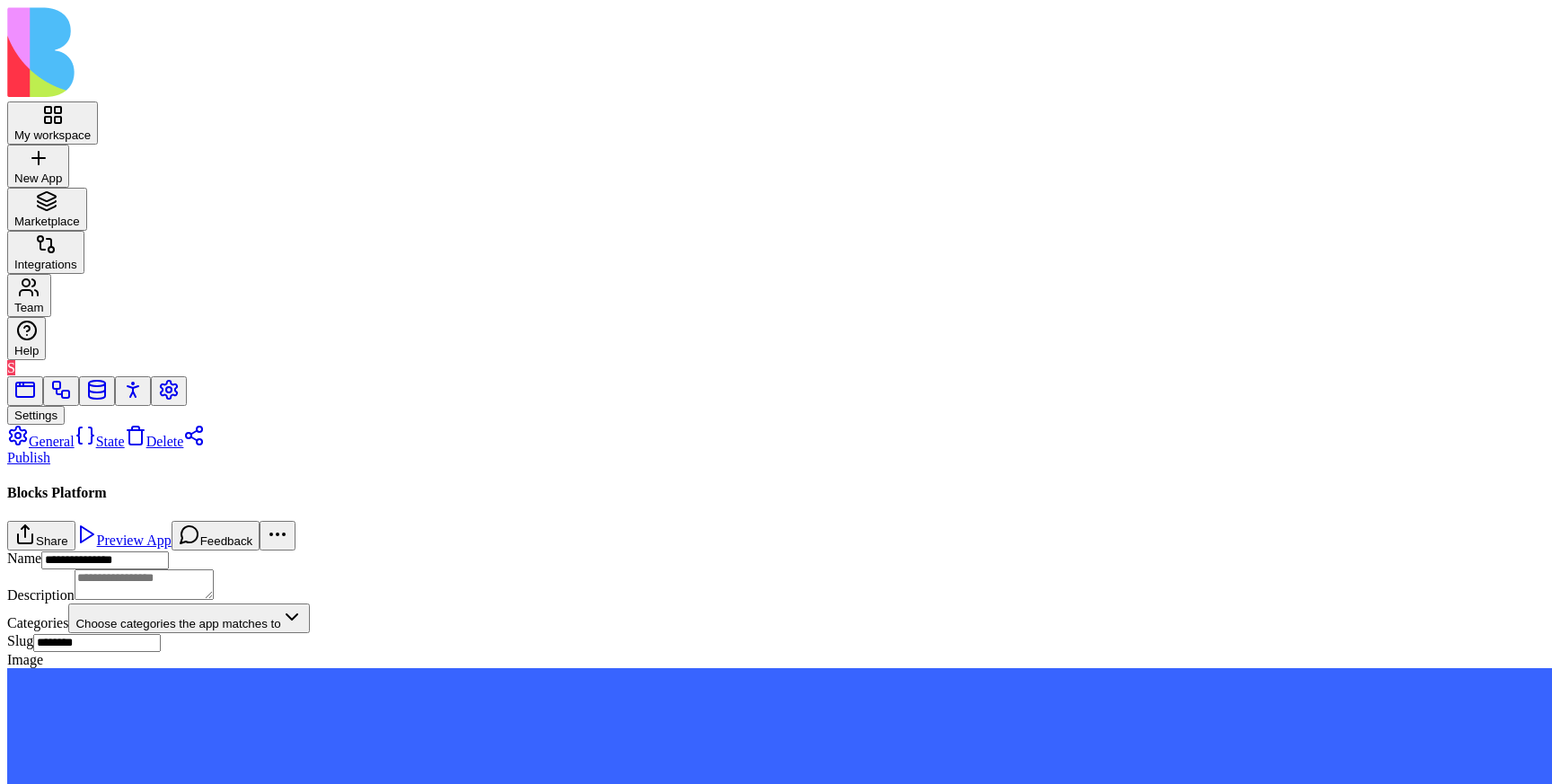 click on "Publish" at bounding box center [106, 449] 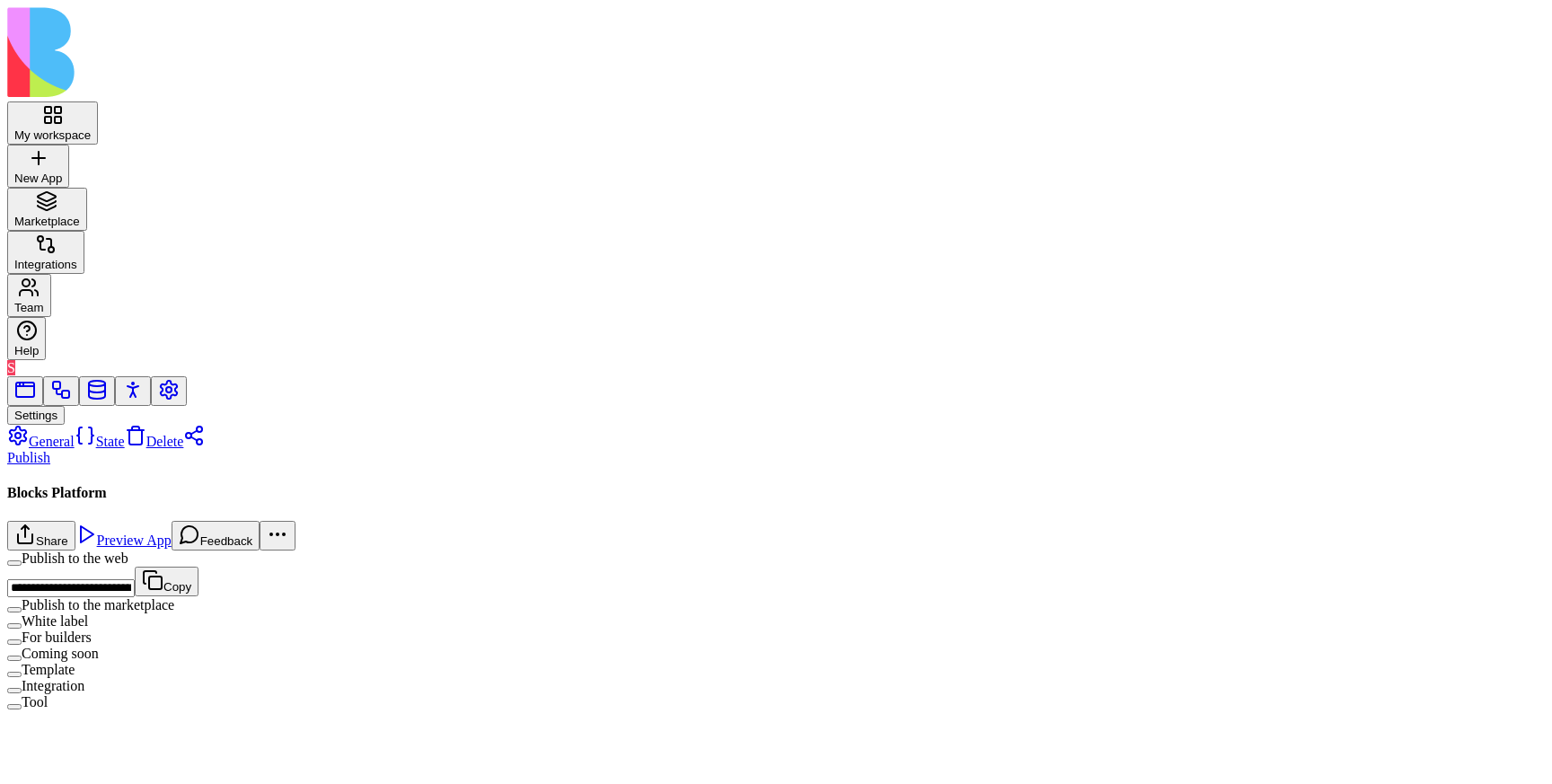 click on "Publish to the marketplace" at bounding box center [14, 610] 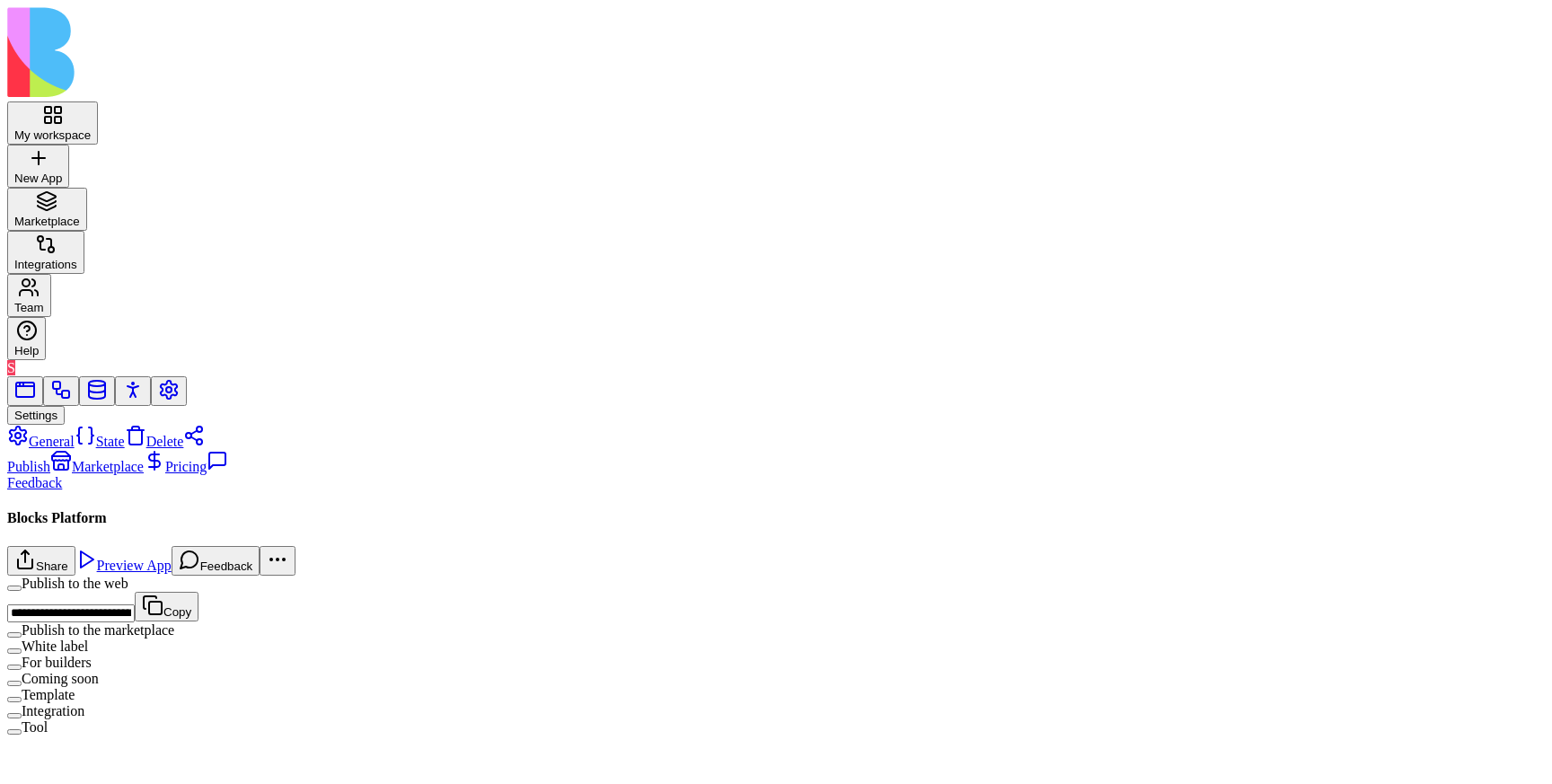 click on "Pricing" at bounding box center (175, 466) 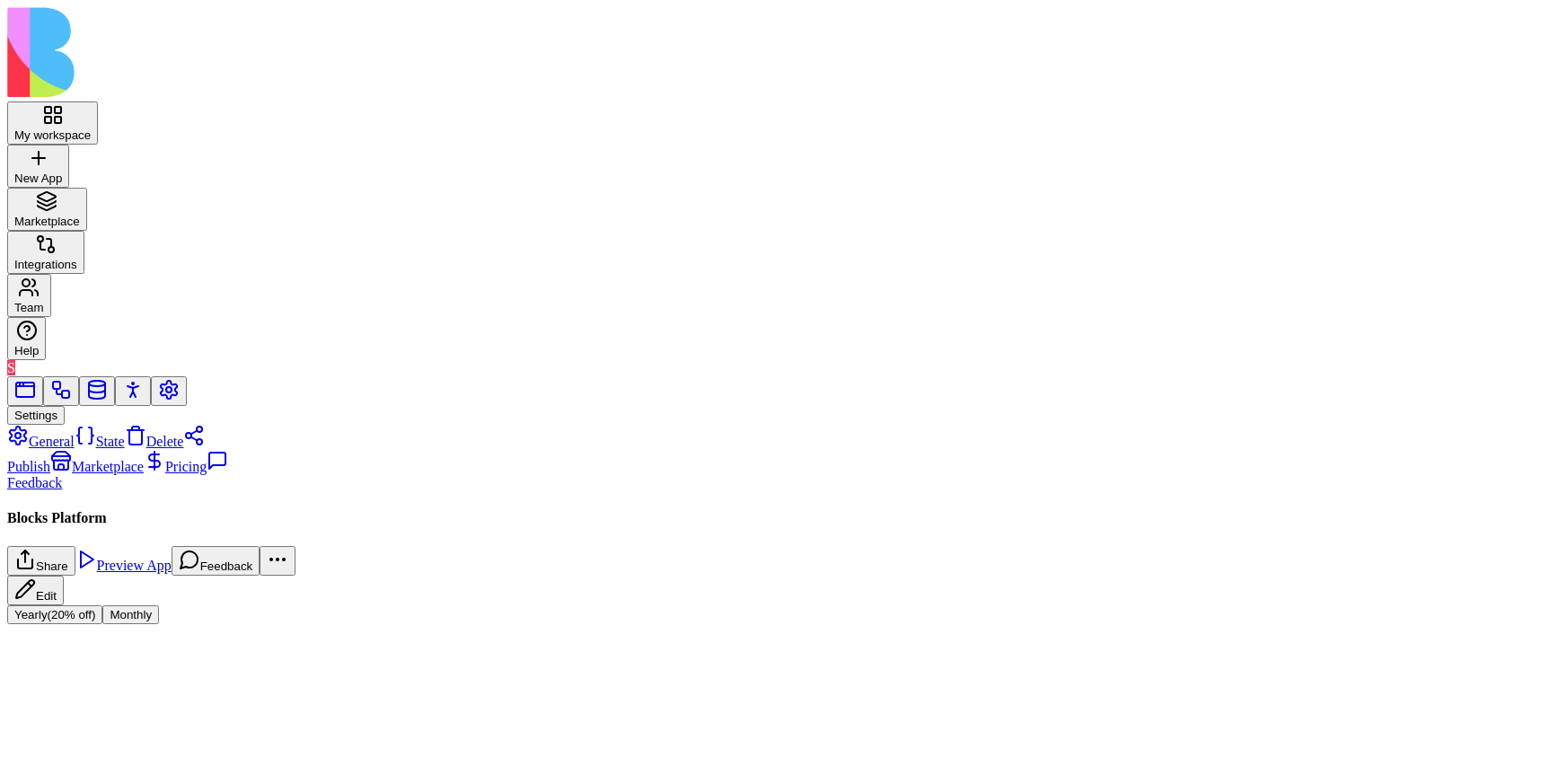 scroll, scrollTop: 128, scrollLeft: 0, axis: vertical 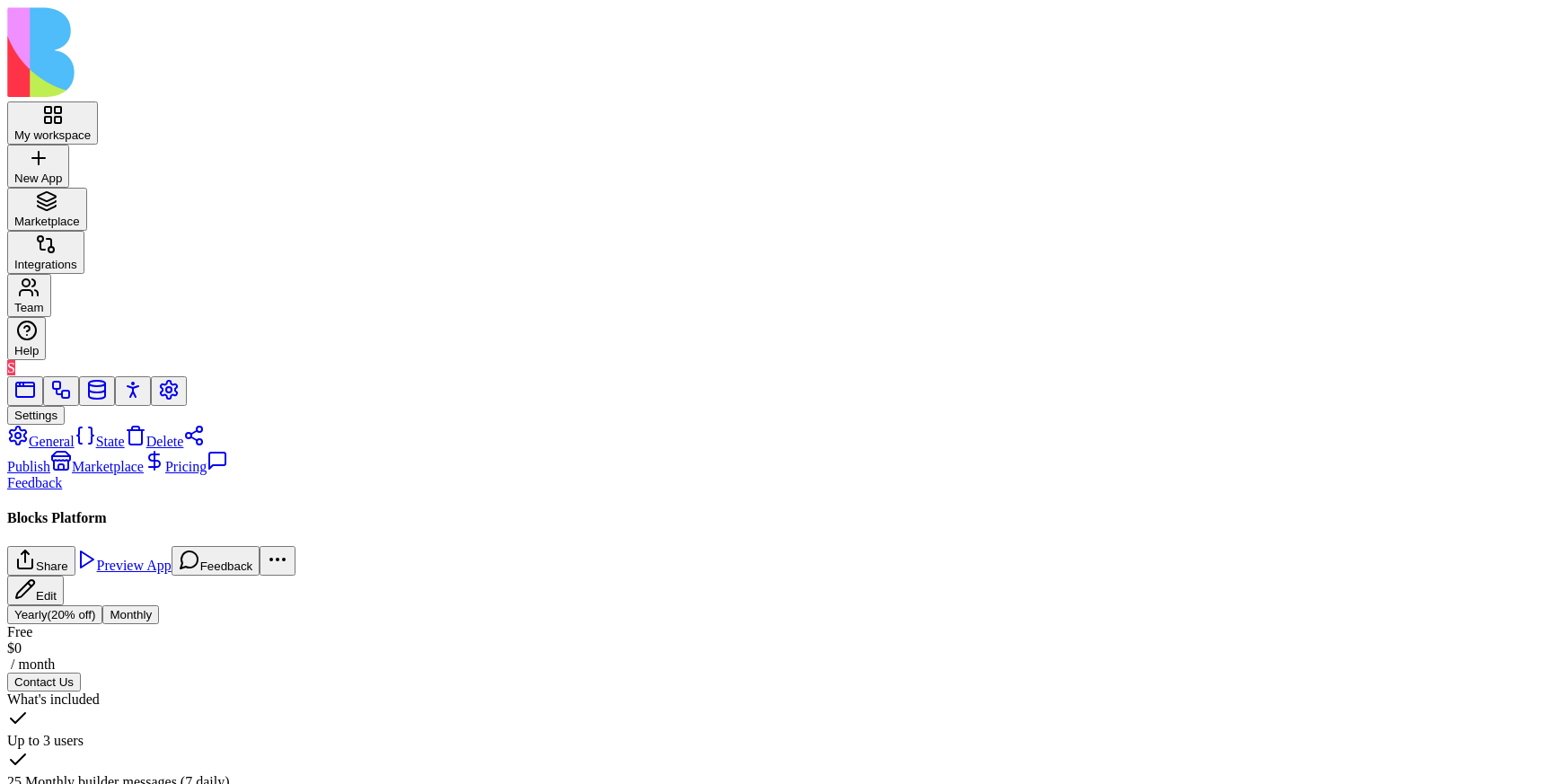 click on "25 Monthly builder messages (7 daily)" at bounding box center (776, 782) 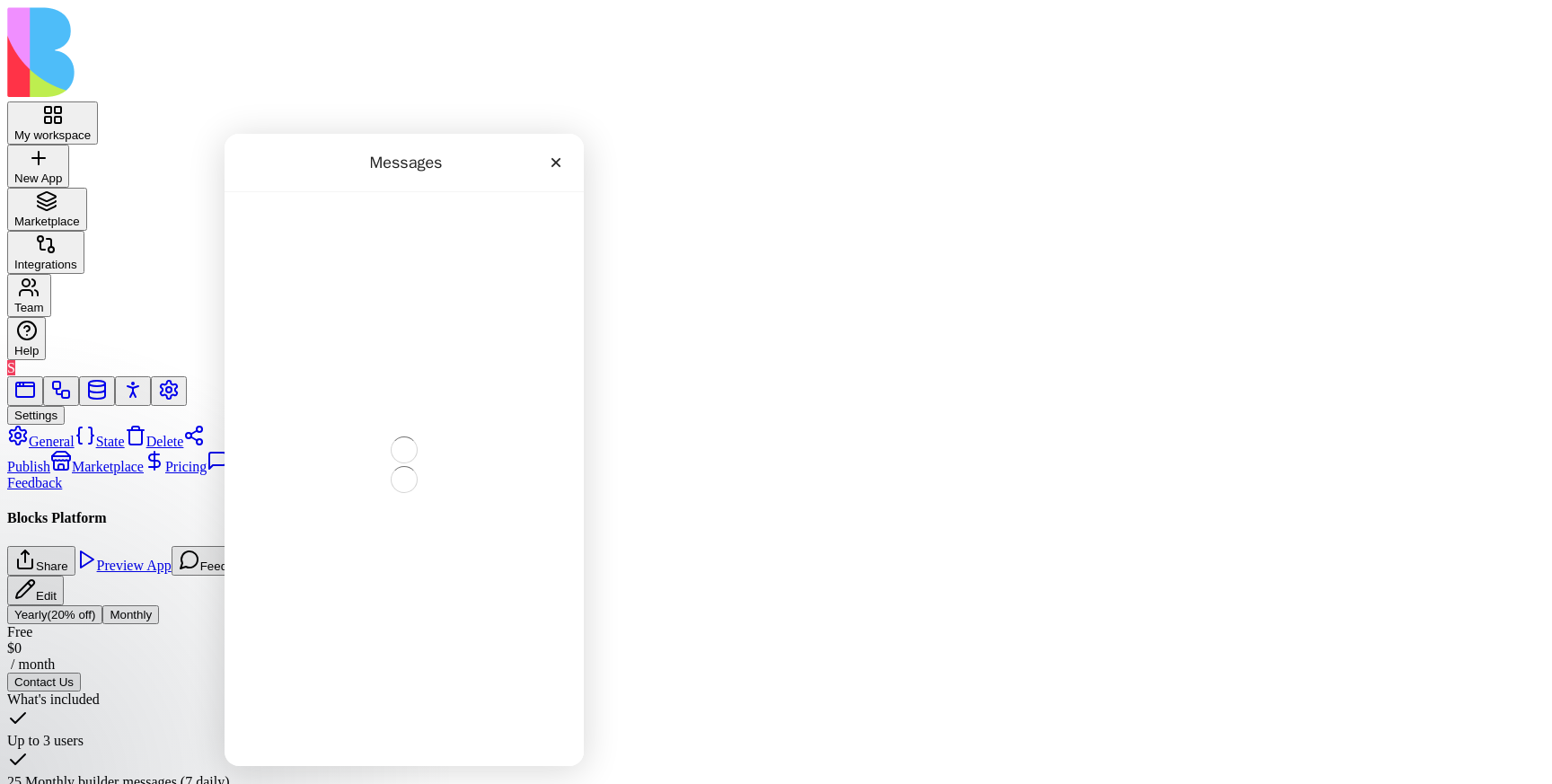 scroll, scrollTop: 0, scrollLeft: 0, axis: both 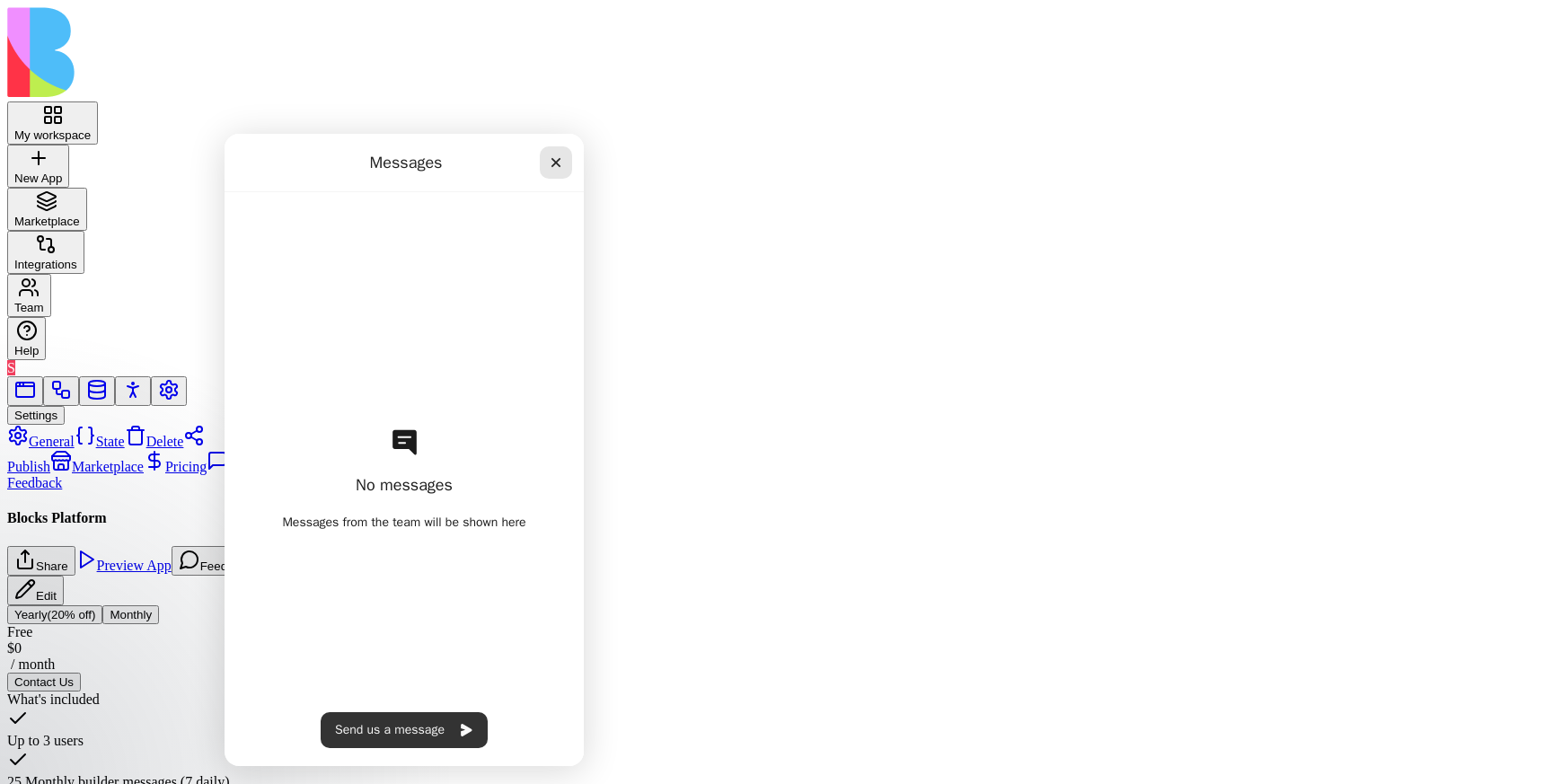 click 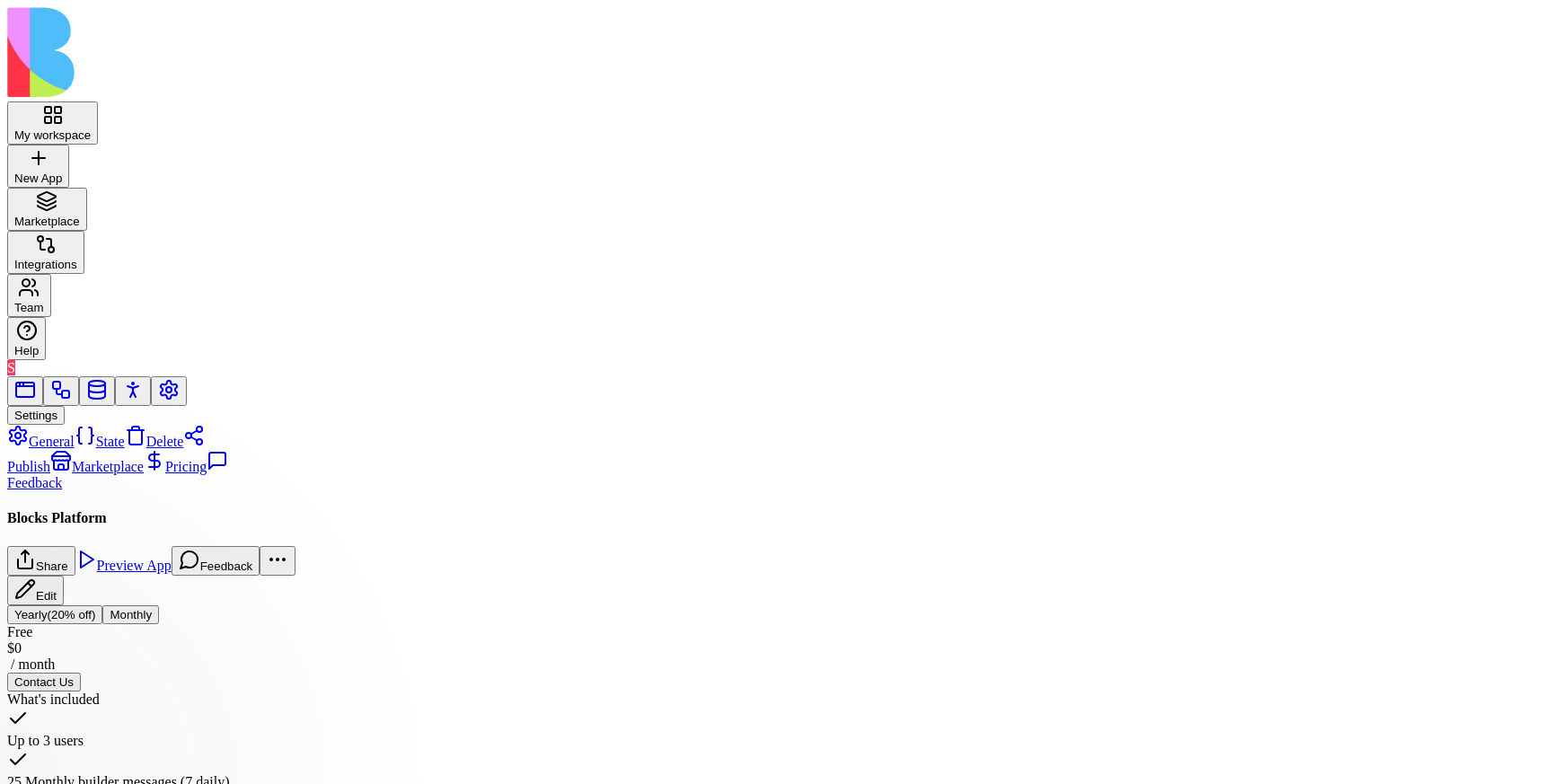 scroll, scrollTop: 0, scrollLeft: 0, axis: both 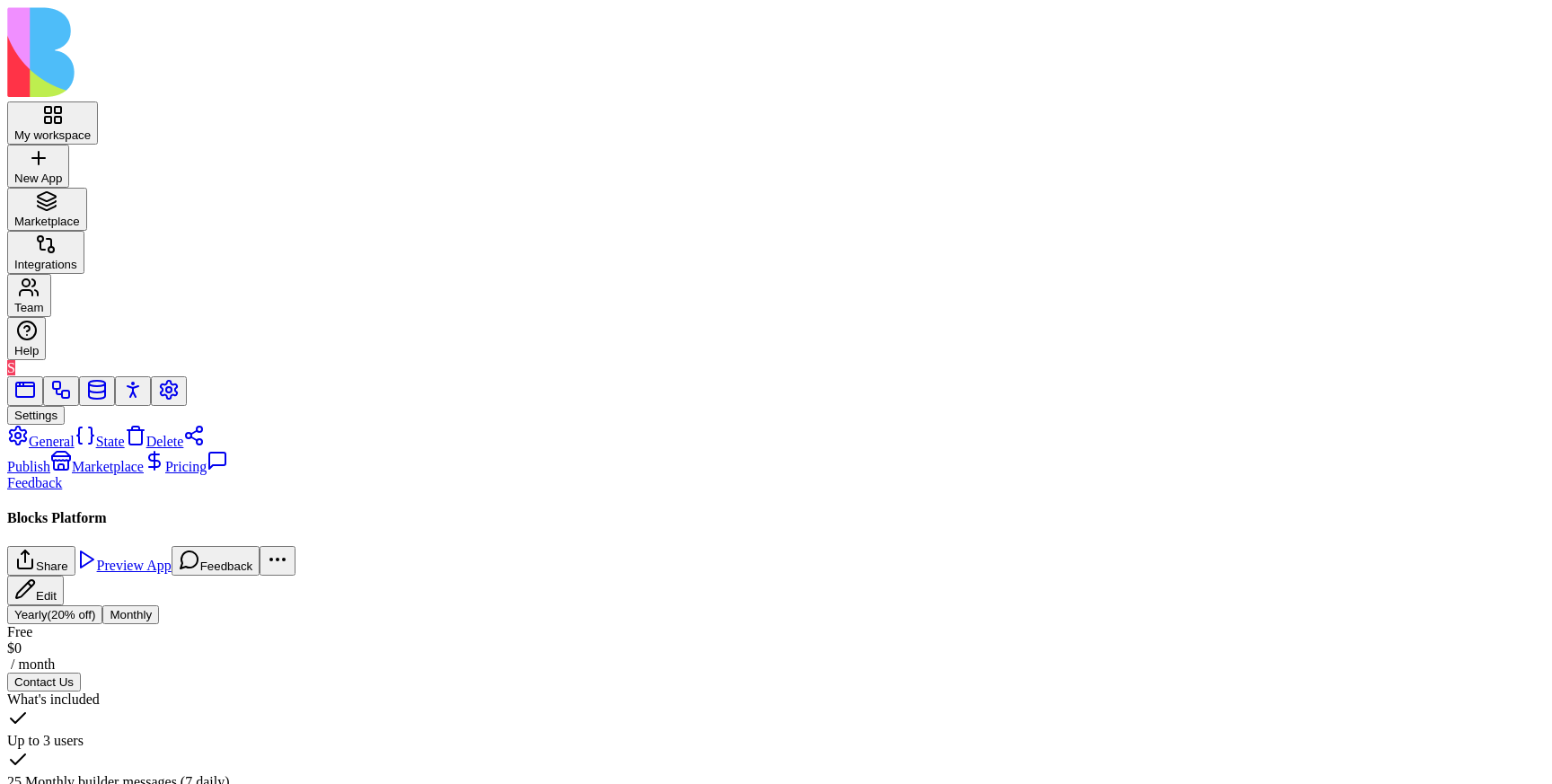 click on "Free $ 0   / month Contact Us What's included Up to 3 users 25 Monthly builder messages (7 daily) 500 Monthly usage credits (150 daily) Unlimited app creation" at bounding box center (776, 748) 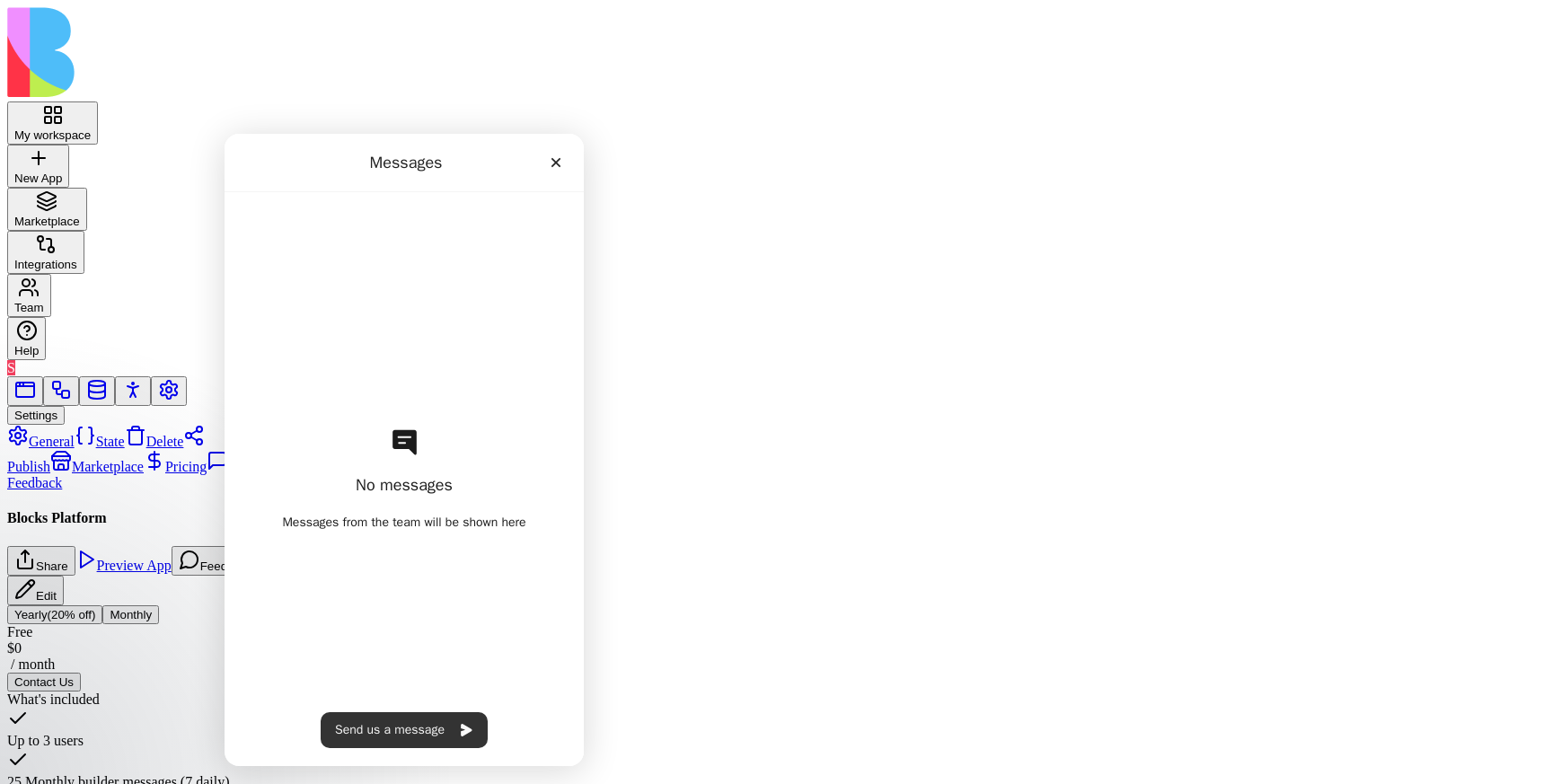 click on "Free $ 0   / month Contact Us What's included Up to 3 users 25 Monthly builder messages (7 daily) 500 Monthly usage credits (150 daily) Unlimited app creation" at bounding box center (776, 748) 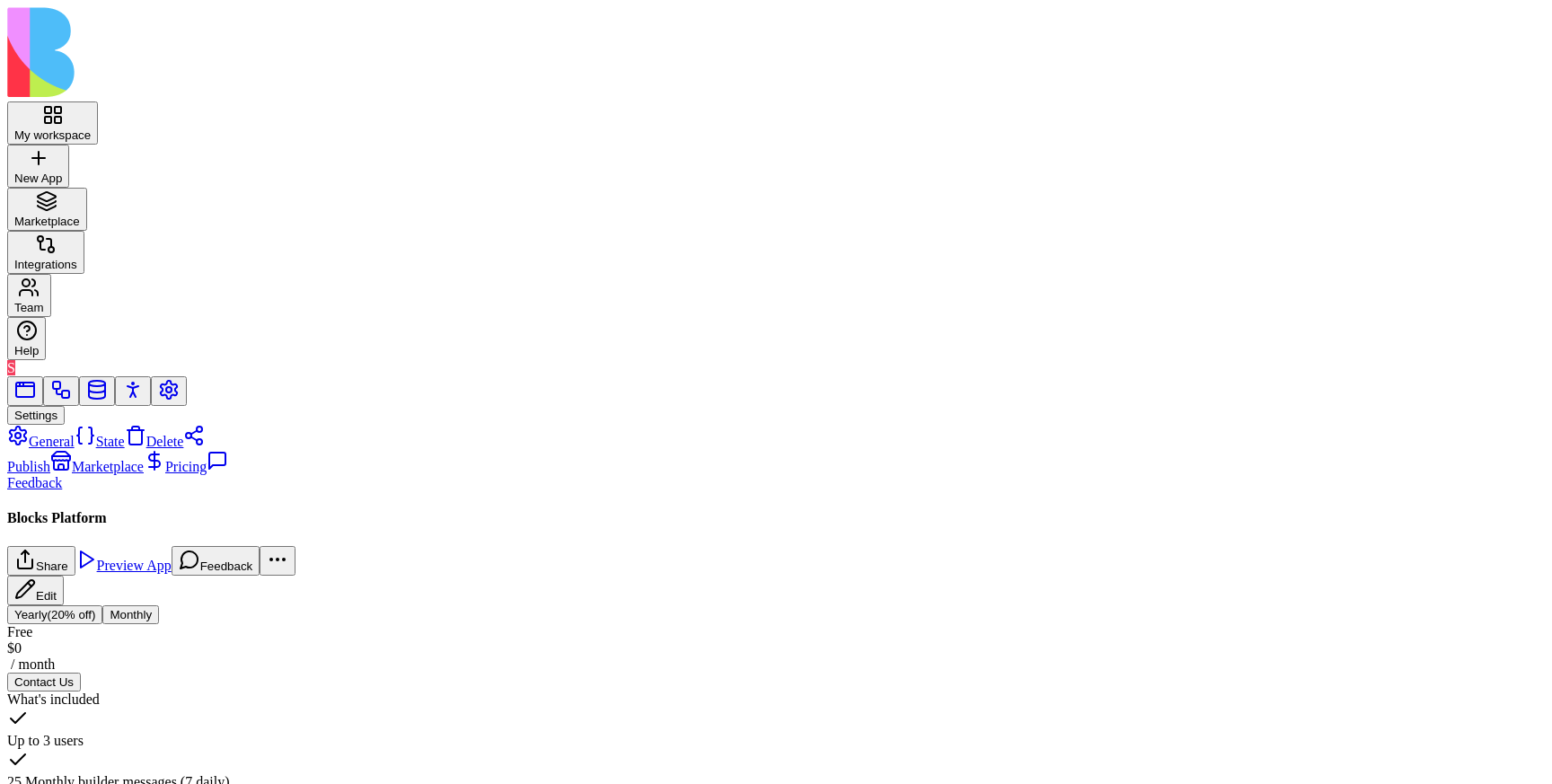 scroll, scrollTop: 0, scrollLeft: 0, axis: both 